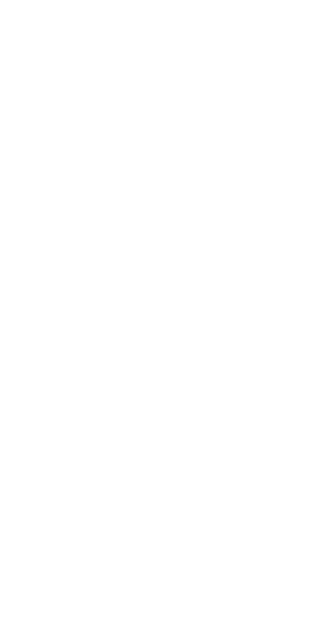 scroll, scrollTop: 0, scrollLeft: 0, axis: both 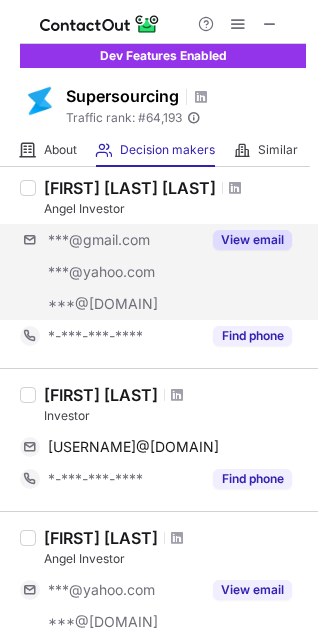 click on "***@[DOMAIN] ***@[DOMAIN] ***@[DOMAIN] View email" at bounding box center (163, 272) 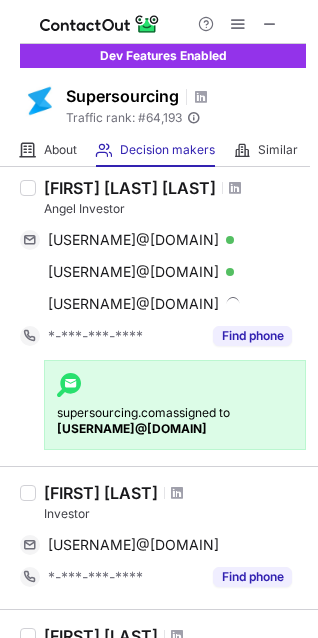 click on "klajdi@contactout.io" at bounding box center (132, 428) 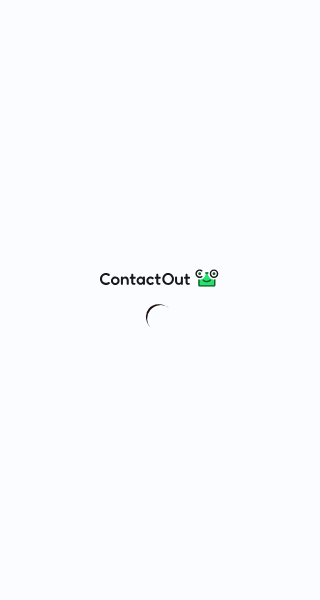 scroll, scrollTop: 0, scrollLeft: 0, axis: both 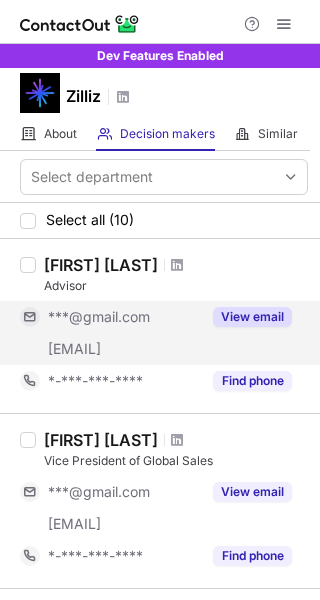 click on "View email" at bounding box center (246, 317) 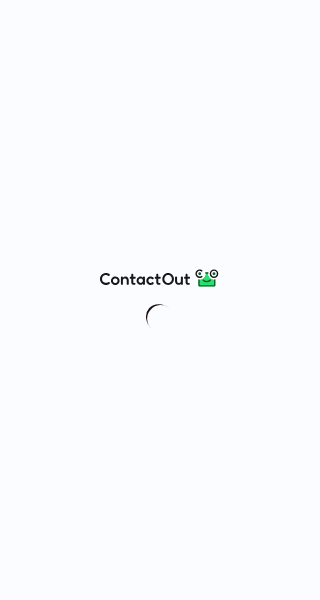 scroll, scrollTop: 0, scrollLeft: 0, axis: both 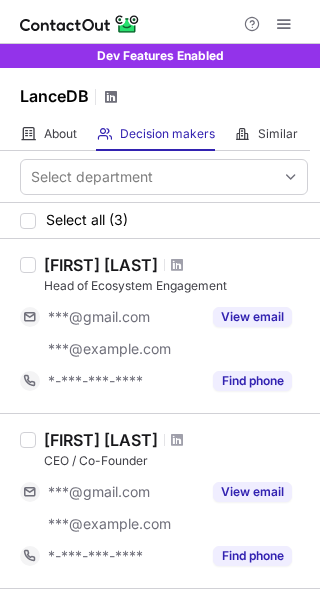 click at bounding box center [111, 97] 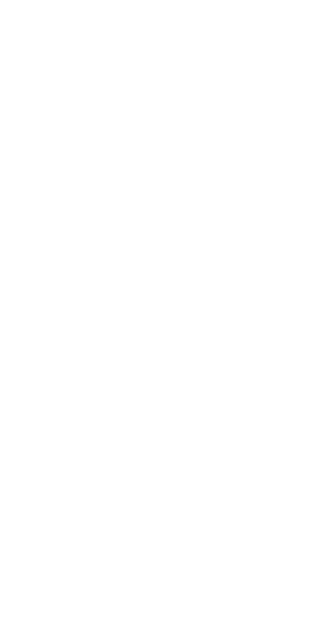 scroll, scrollTop: 0, scrollLeft: 0, axis: both 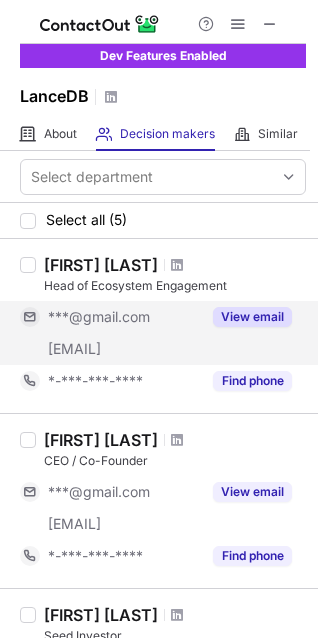 click on "***@gmail.com" at bounding box center (124, 317) 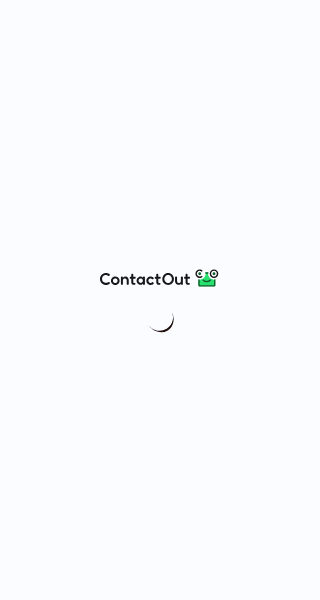 scroll, scrollTop: 0, scrollLeft: 0, axis: both 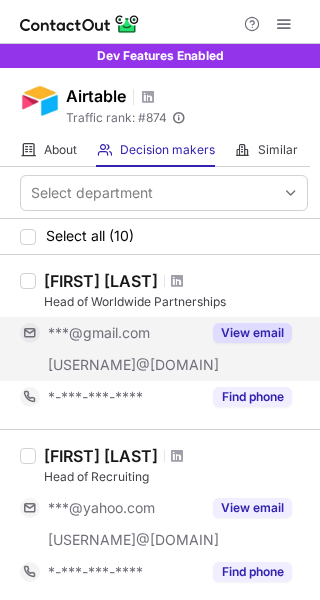 click on "View email" at bounding box center (252, 333) 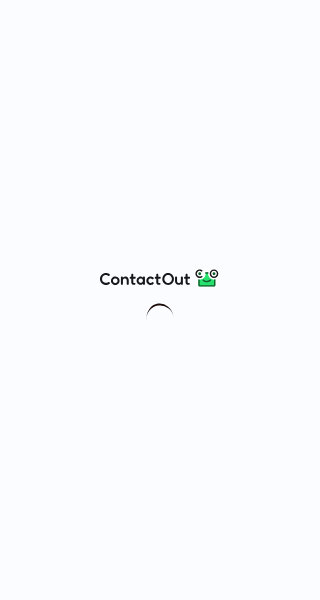 scroll, scrollTop: 0, scrollLeft: 0, axis: both 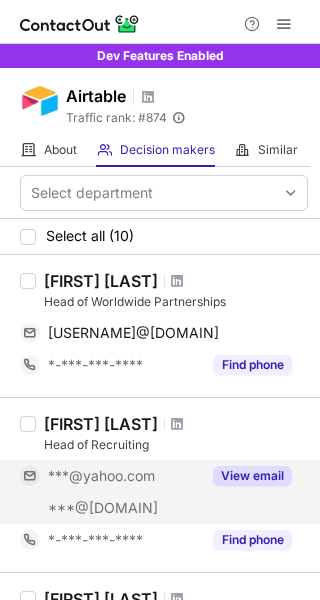 click on "View email" at bounding box center [246, 476] 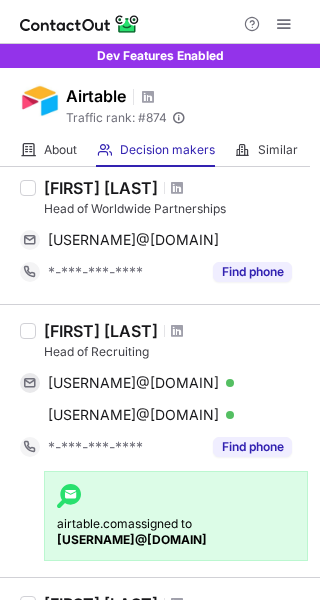 scroll, scrollTop: 100, scrollLeft: 0, axis: vertical 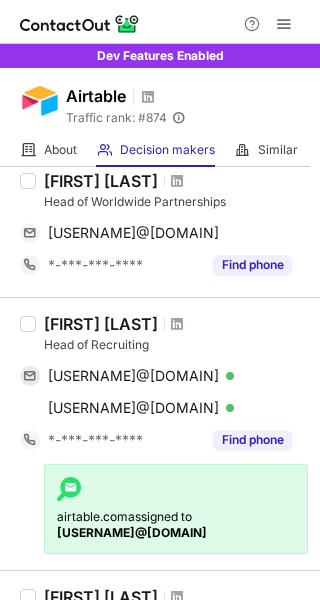 click on "[USERNAME]@[DOMAIN]" at bounding box center (132, 532) 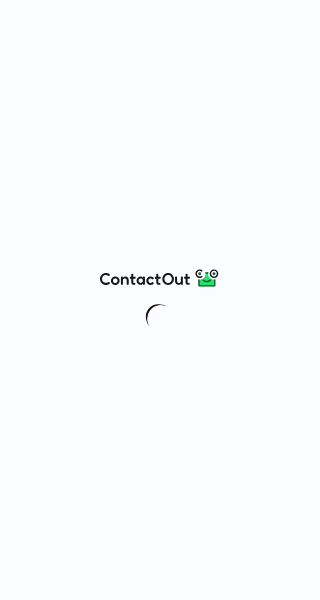 scroll, scrollTop: 0, scrollLeft: 0, axis: both 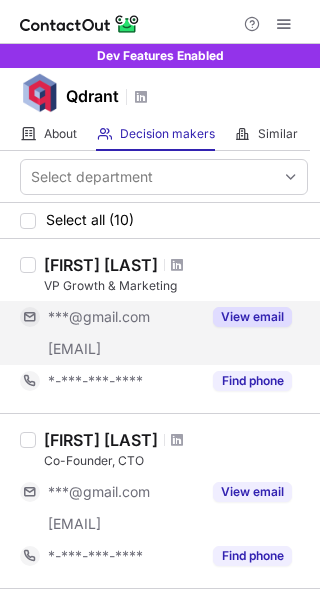 click on "View email" at bounding box center (252, 317) 